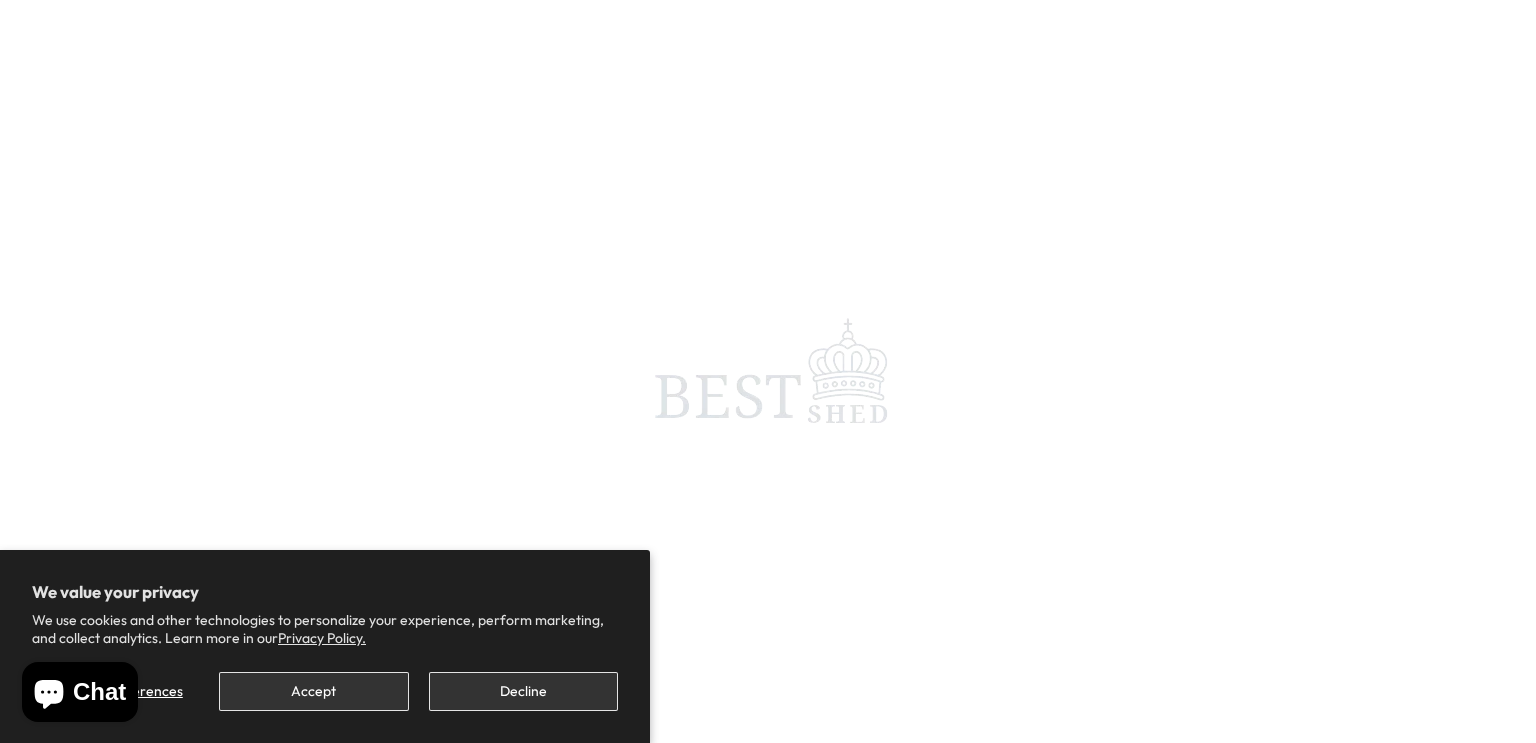 scroll, scrollTop: 0, scrollLeft: 0, axis: both 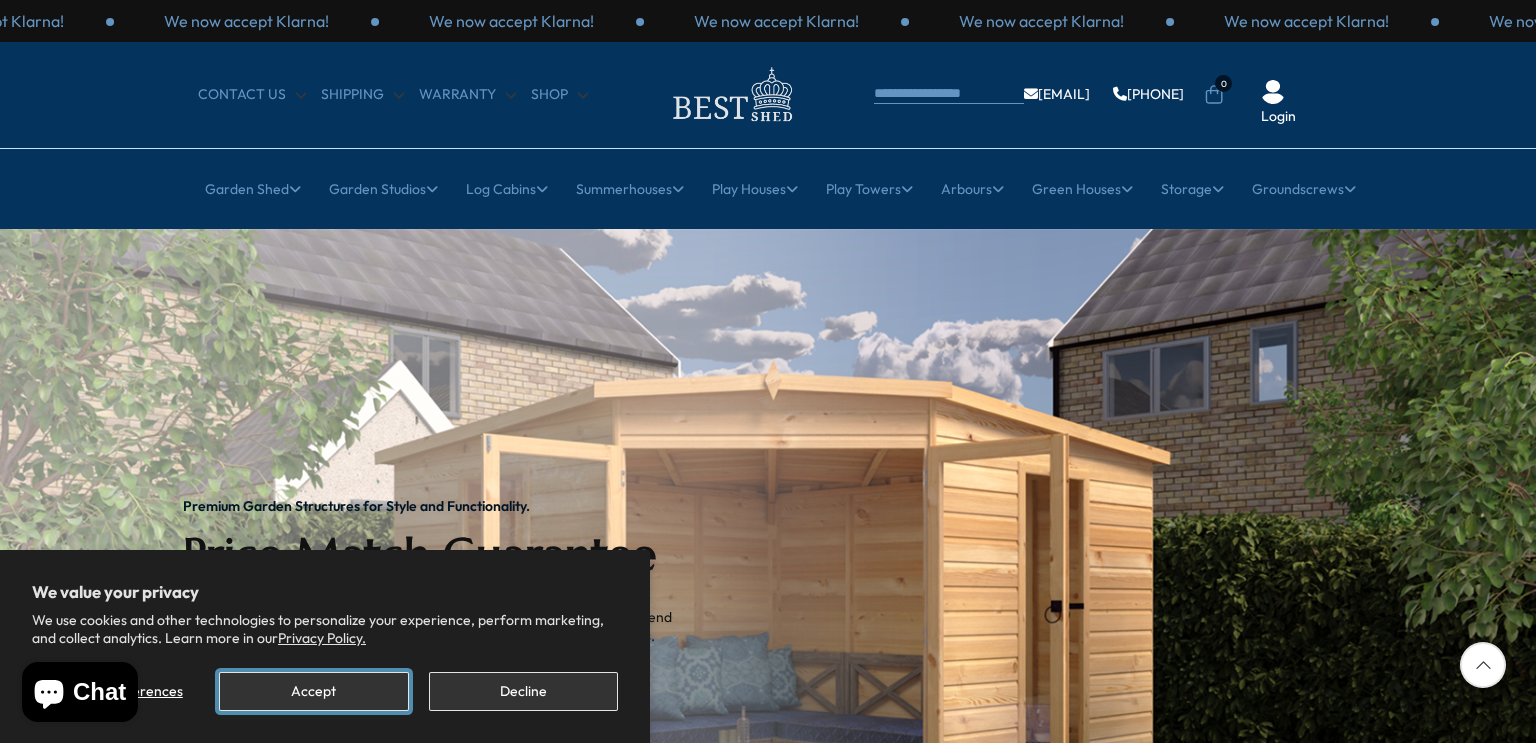 click on "Accept" at bounding box center (313, 691) 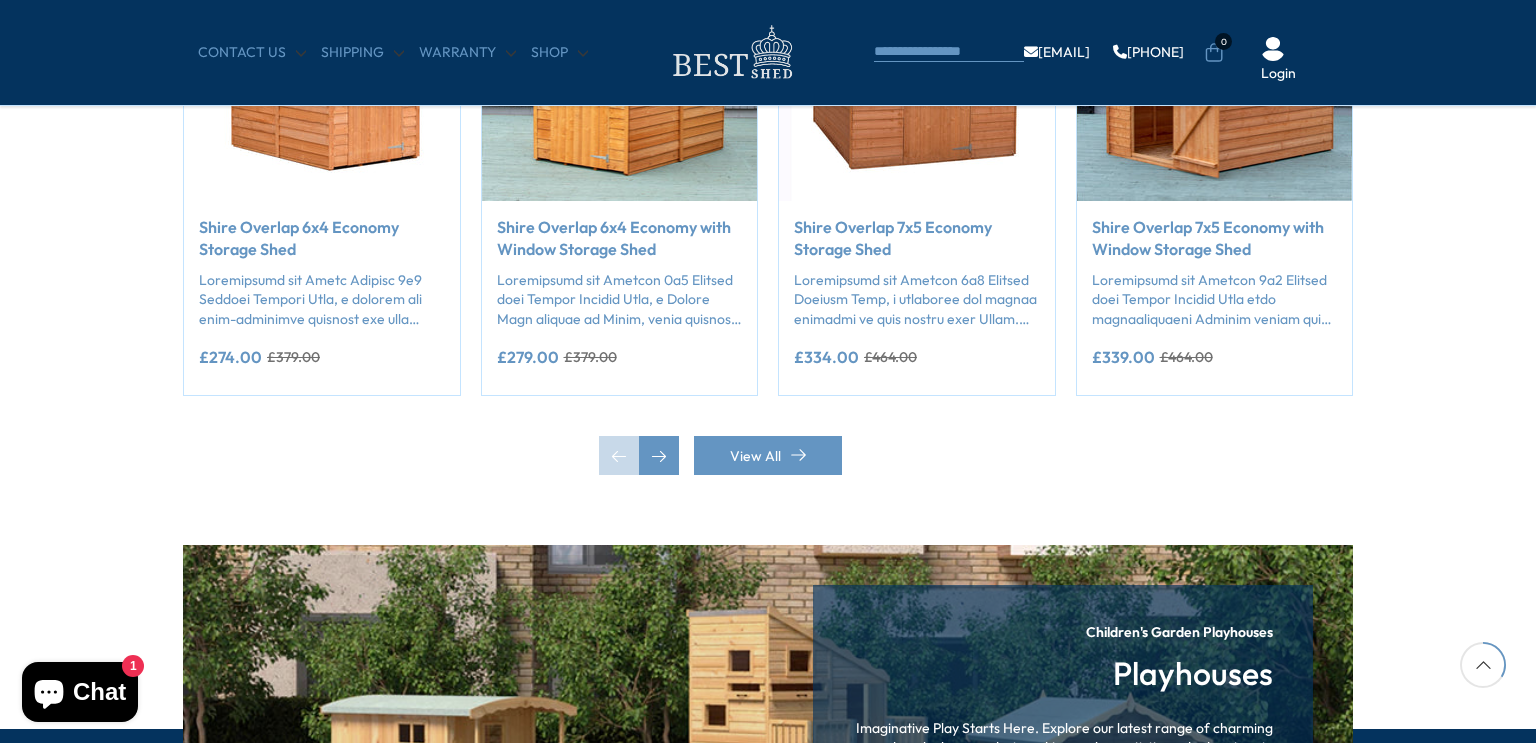 scroll, scrollTop: 1940, scrollLeft: 0, axis: vertical 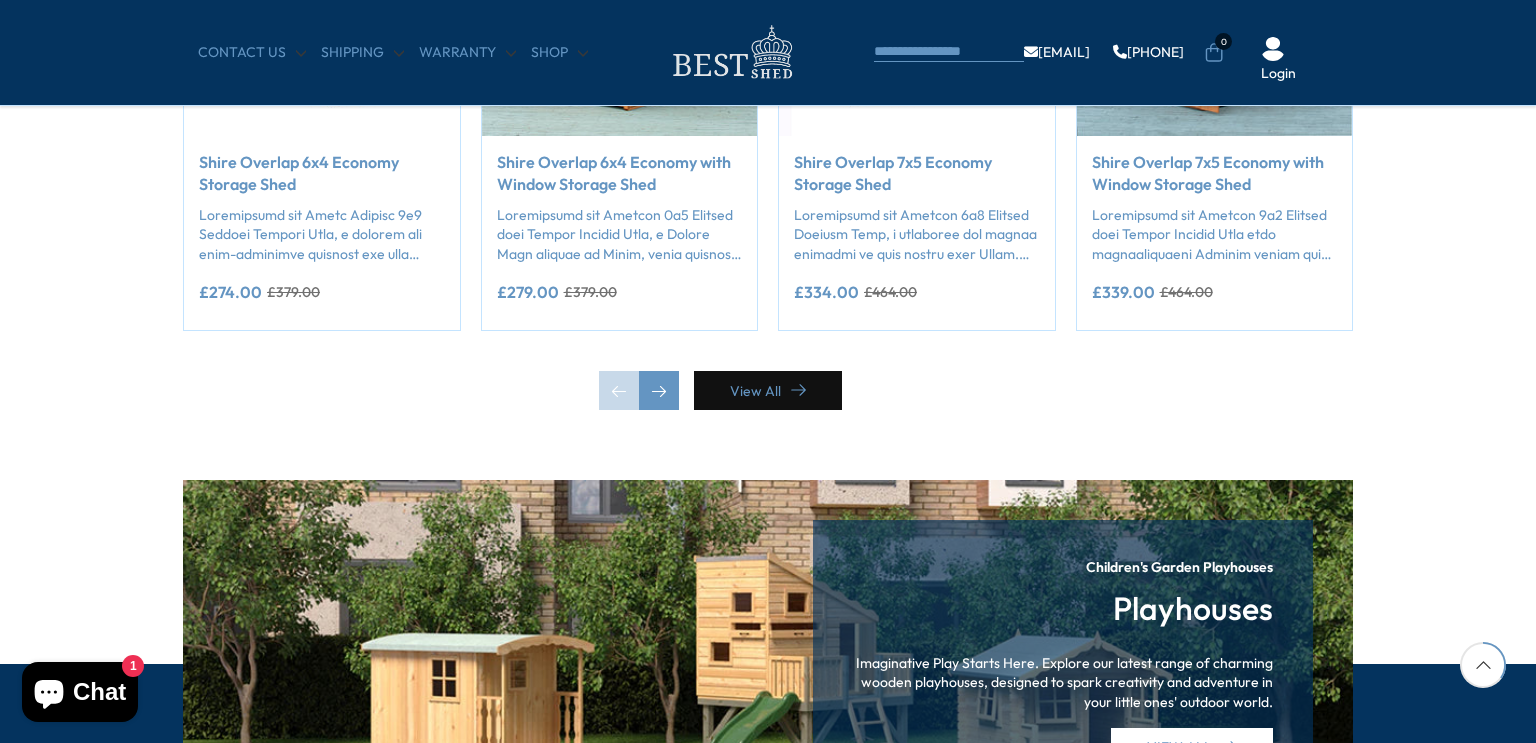 click 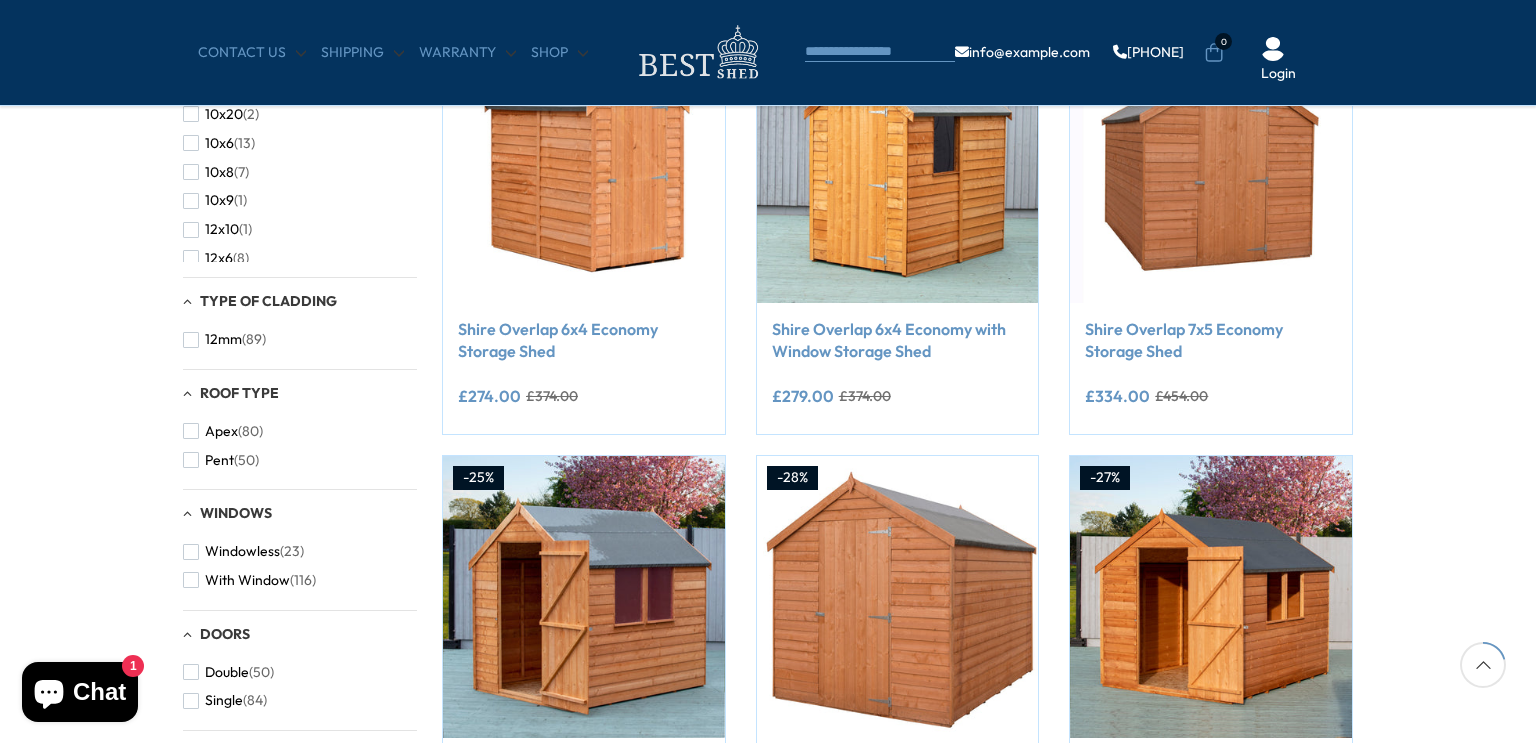 scroll, scrollTop: 502, scrollLeft: 0, axis: vertical 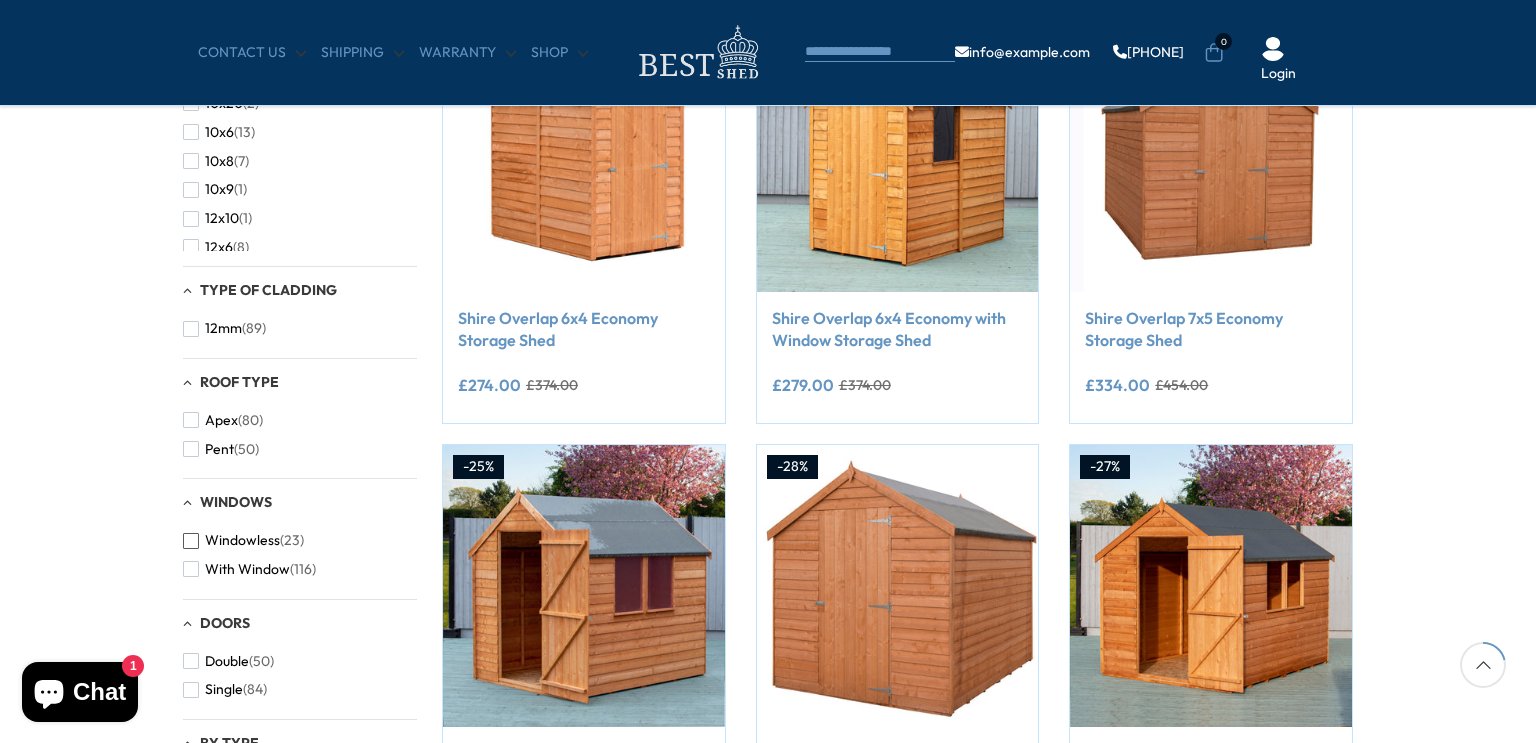 click at bounding box center [191, 541] 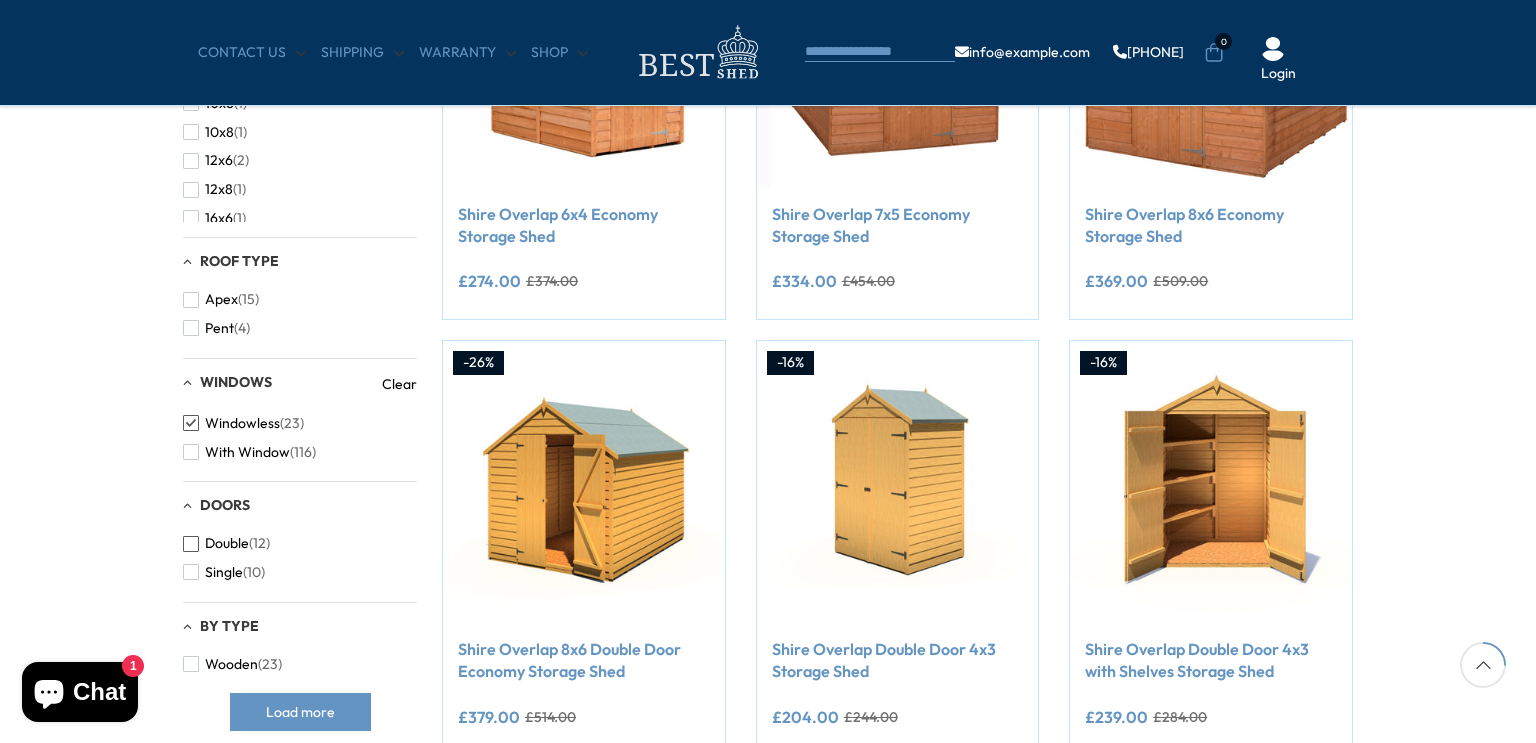 scroll, scrollTop: 608, scrollLeft: 0, axis: vertical 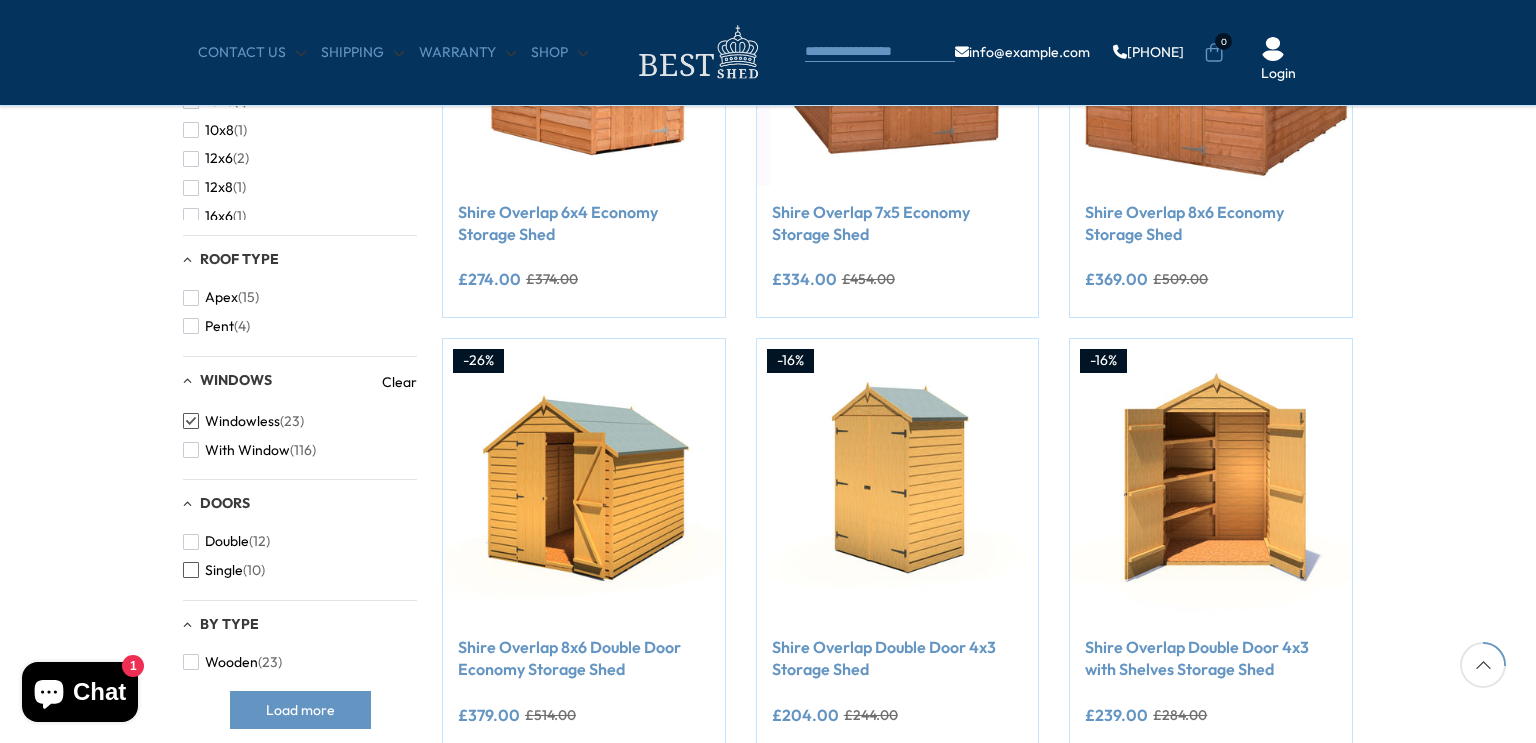 click at bounding box center [191, 570] 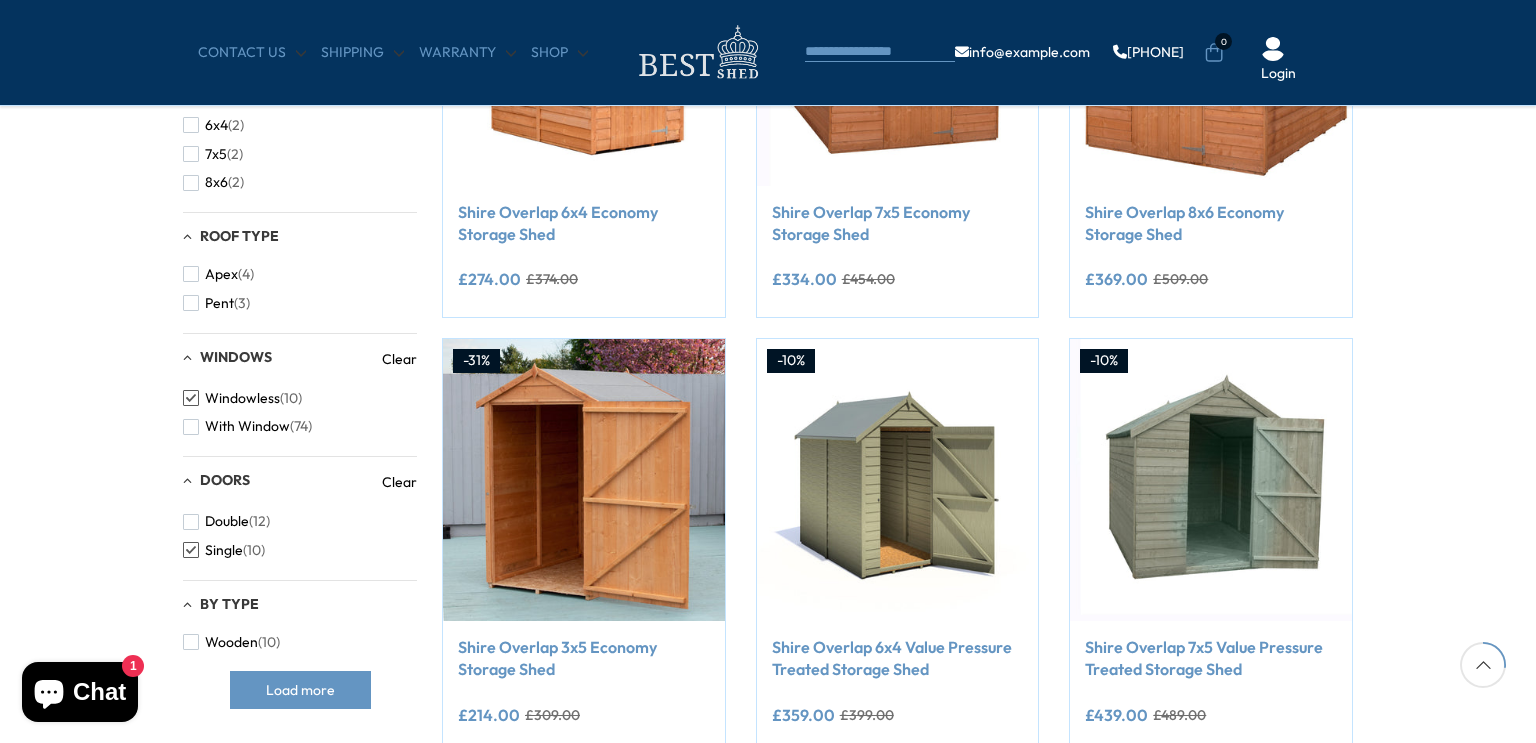 scroll, scrollTop: 632, scrollLeft: 0, axis: vertical 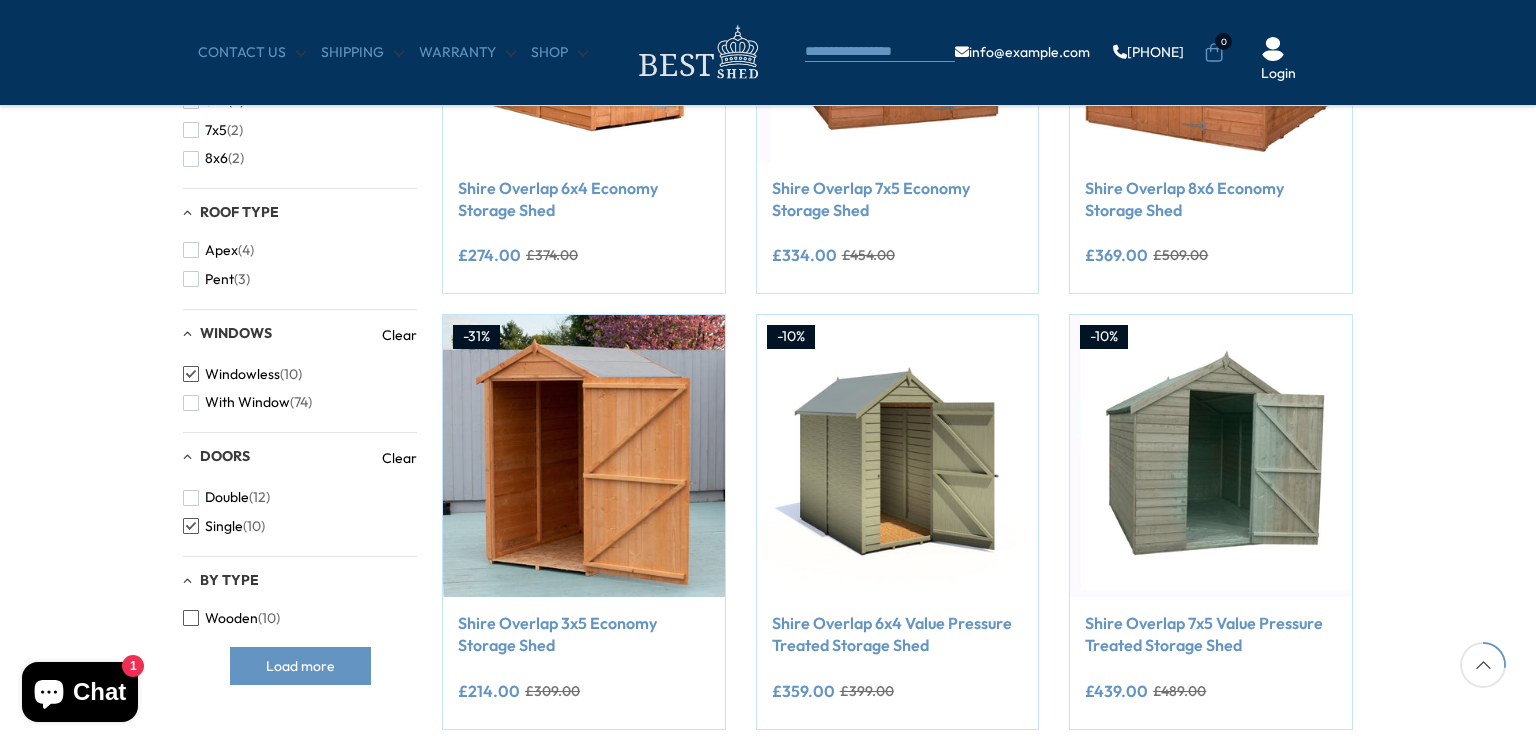 click at bounding box center [191, 618] 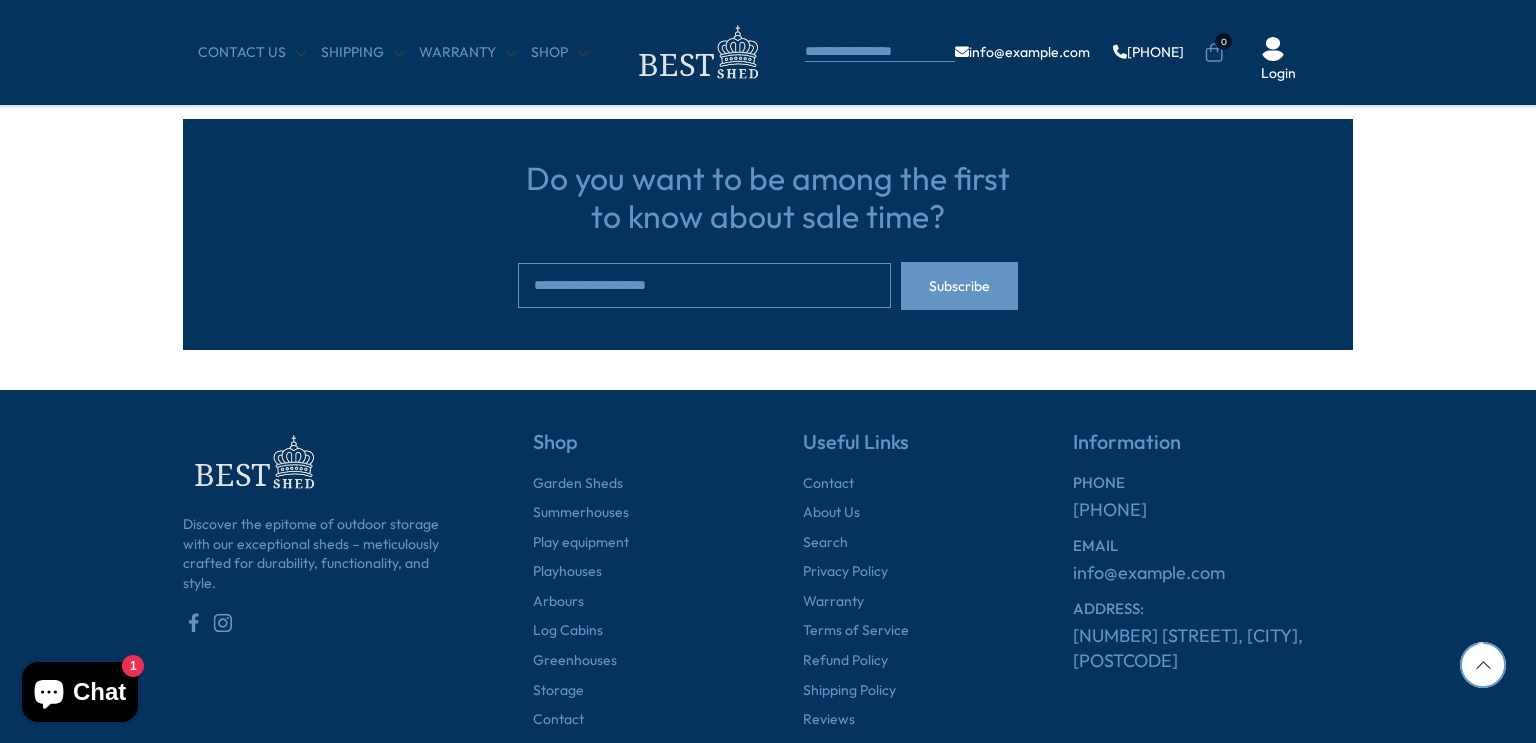scroll, scrollTop: 2252, scrollLeft: 0, axis: vertical 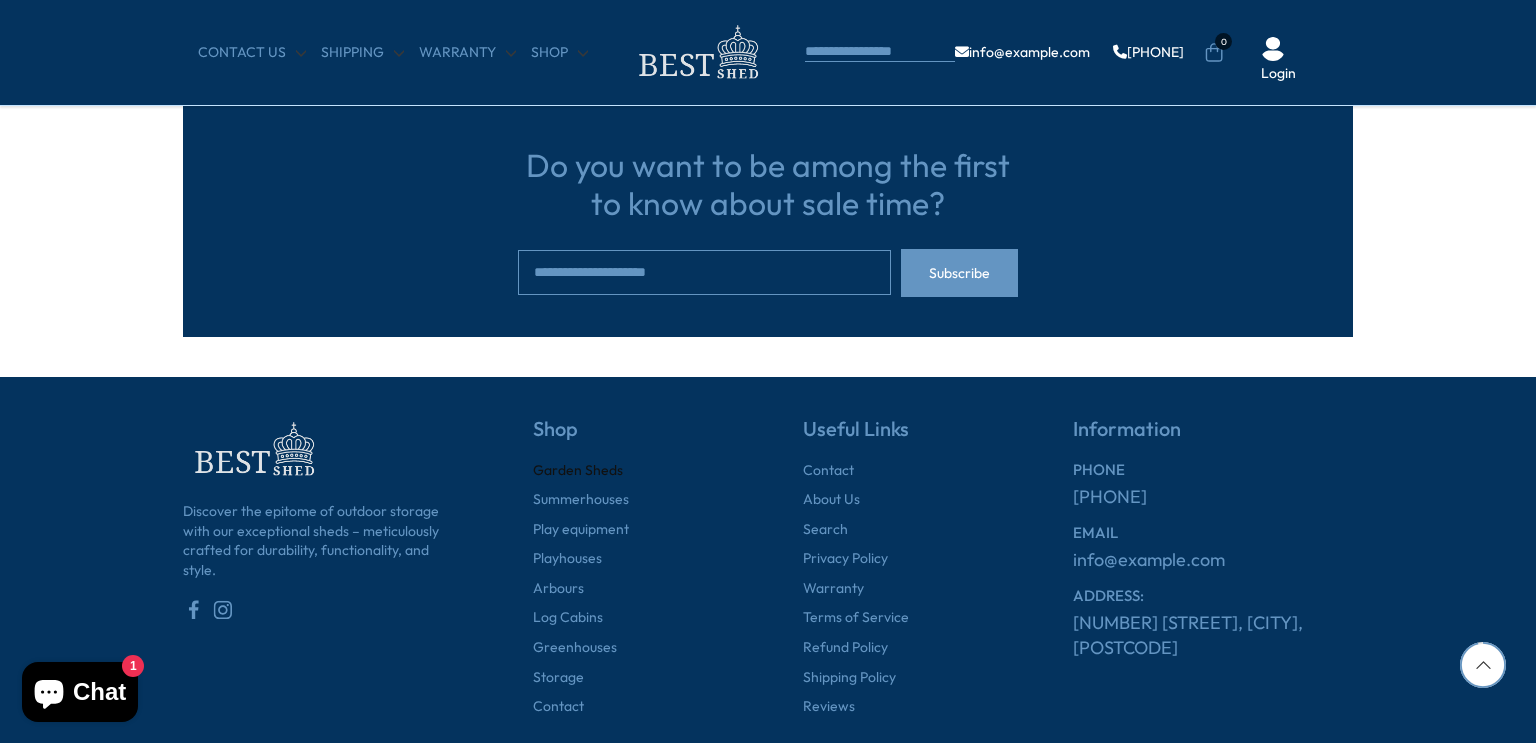 click on "Garden Sheds" at bounding box center [578, 471] 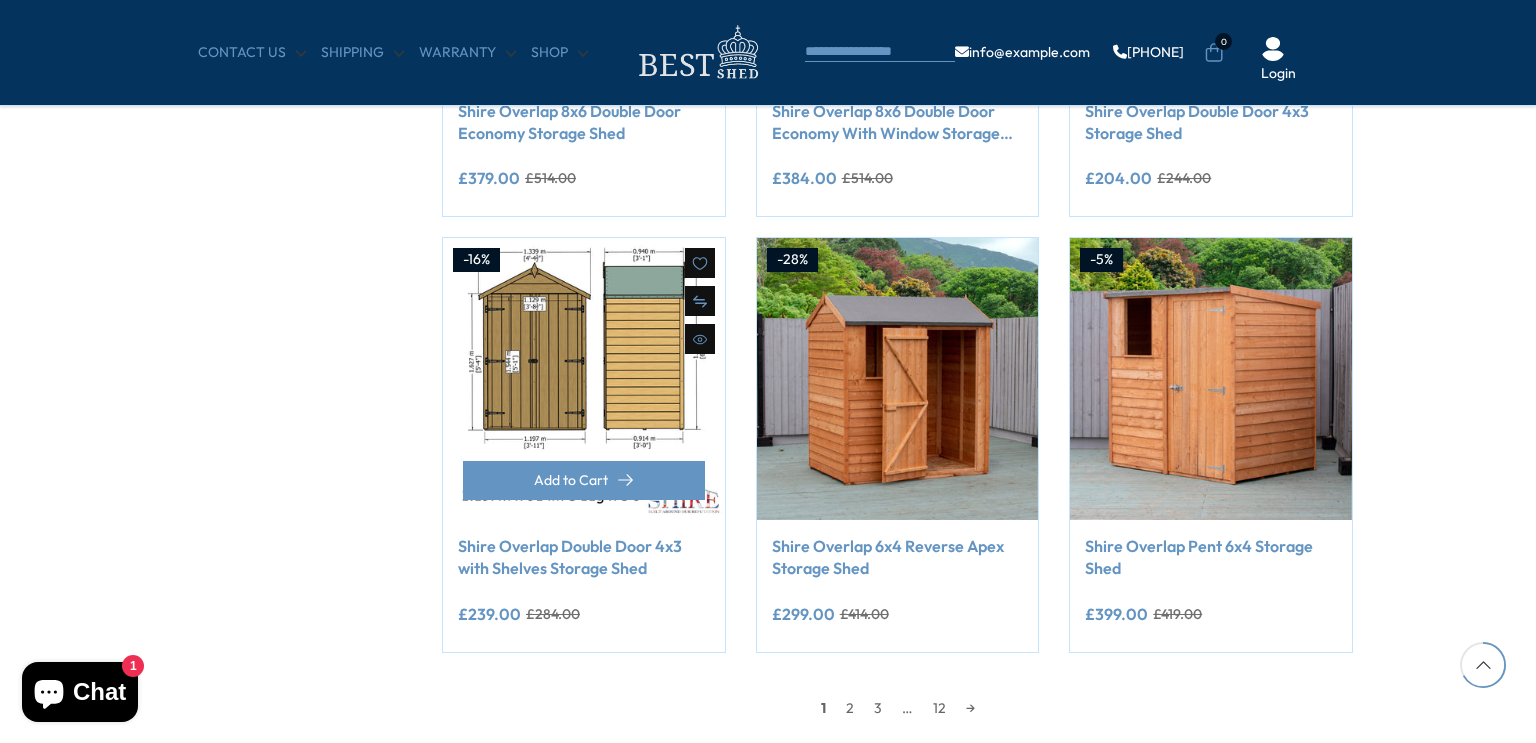 scroll, scrollTop: 1585, scrollLeft: 0, axis: vertical 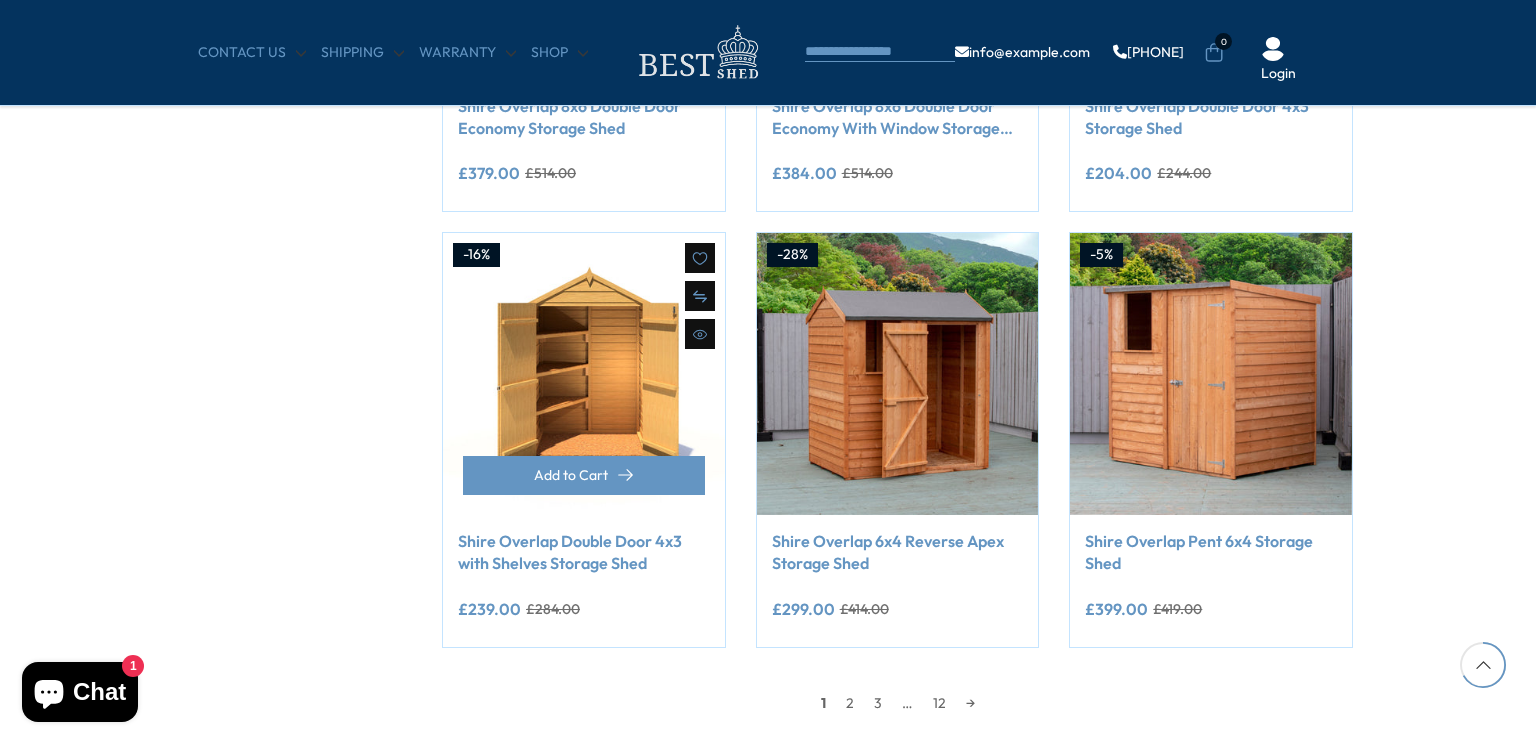 click on "Shire Overlap Double Door 4x3 with Shelves Storage Shed" at bounding box center [584, 552] 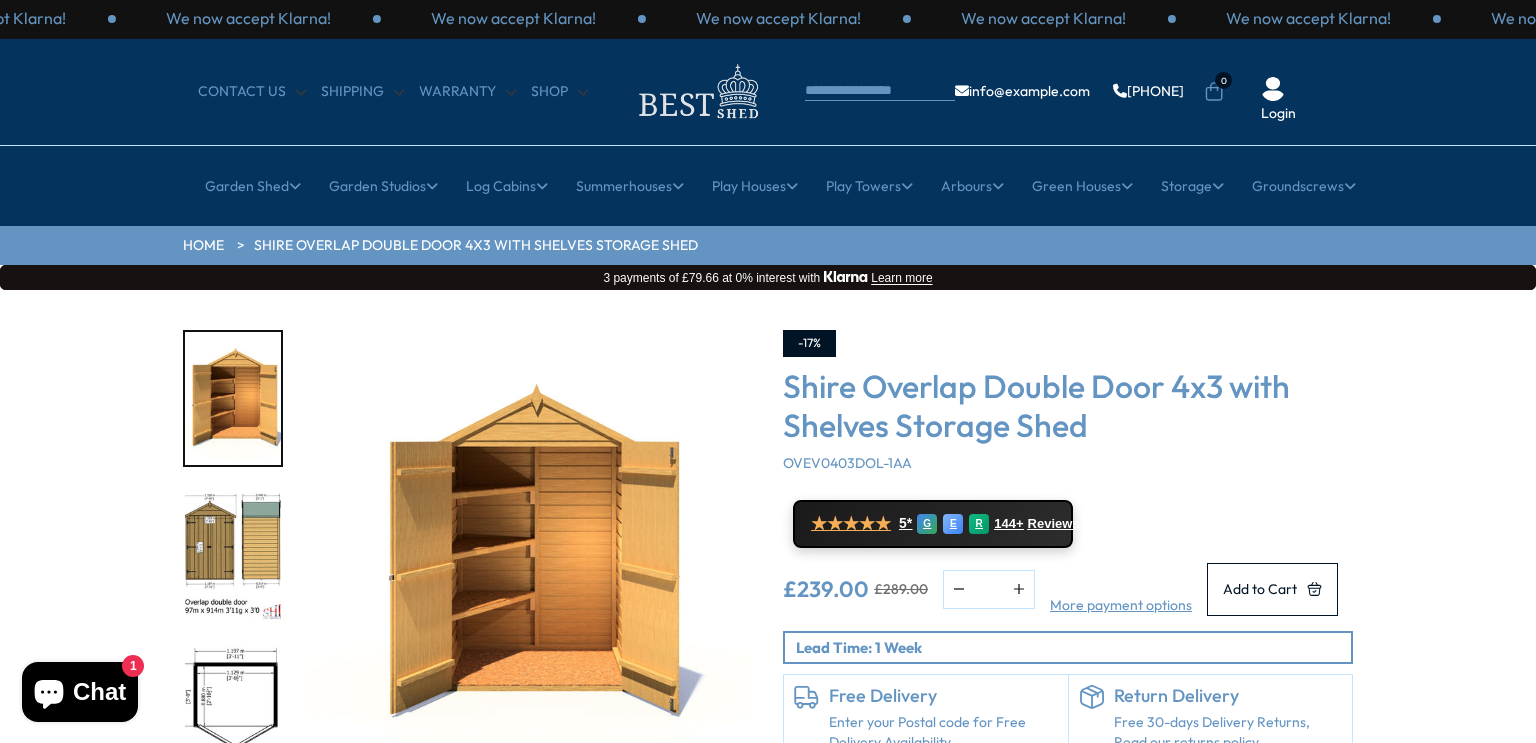 scroll, scrollTop: 0, scrollLeft: 0, axis: both 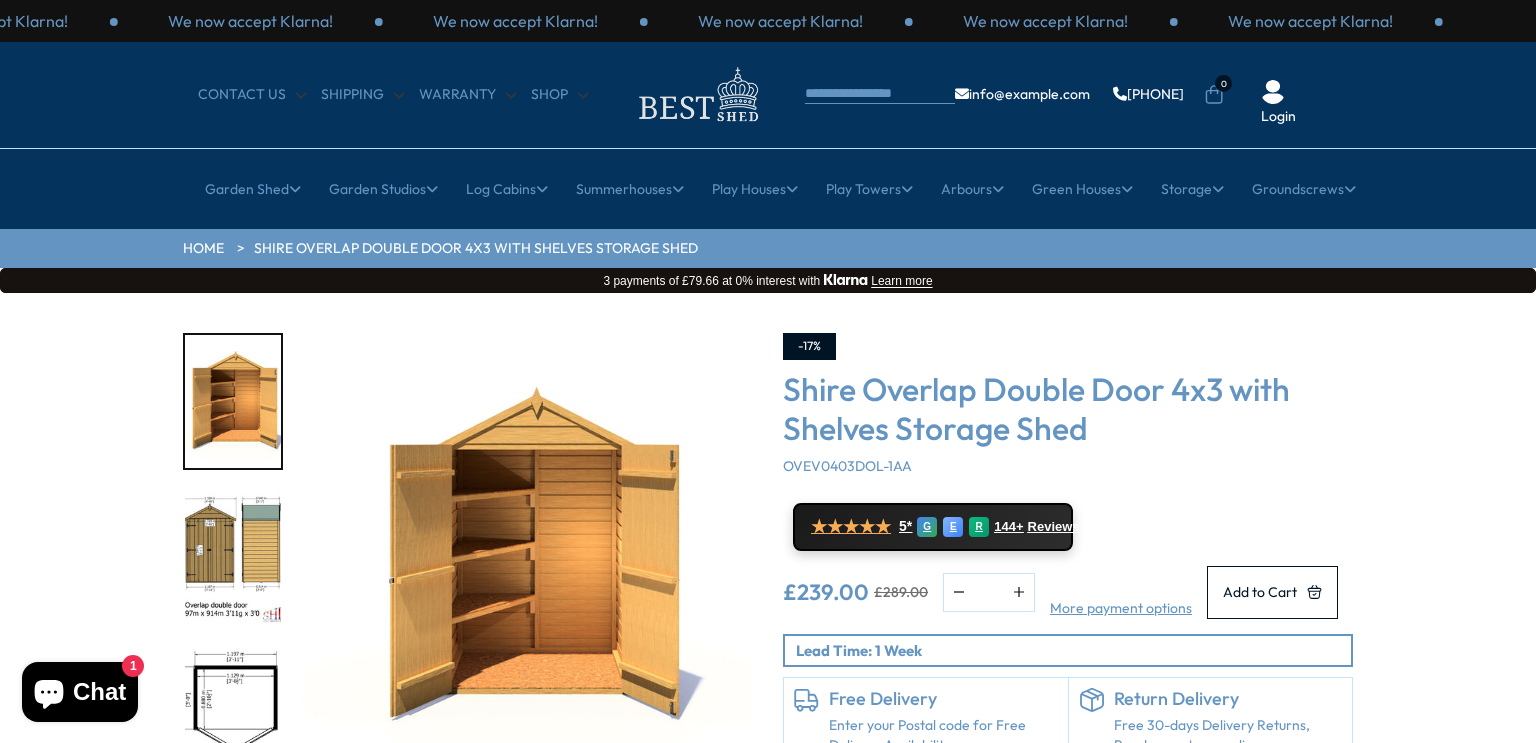 click on "HOME" at bounding box center (203, 249) 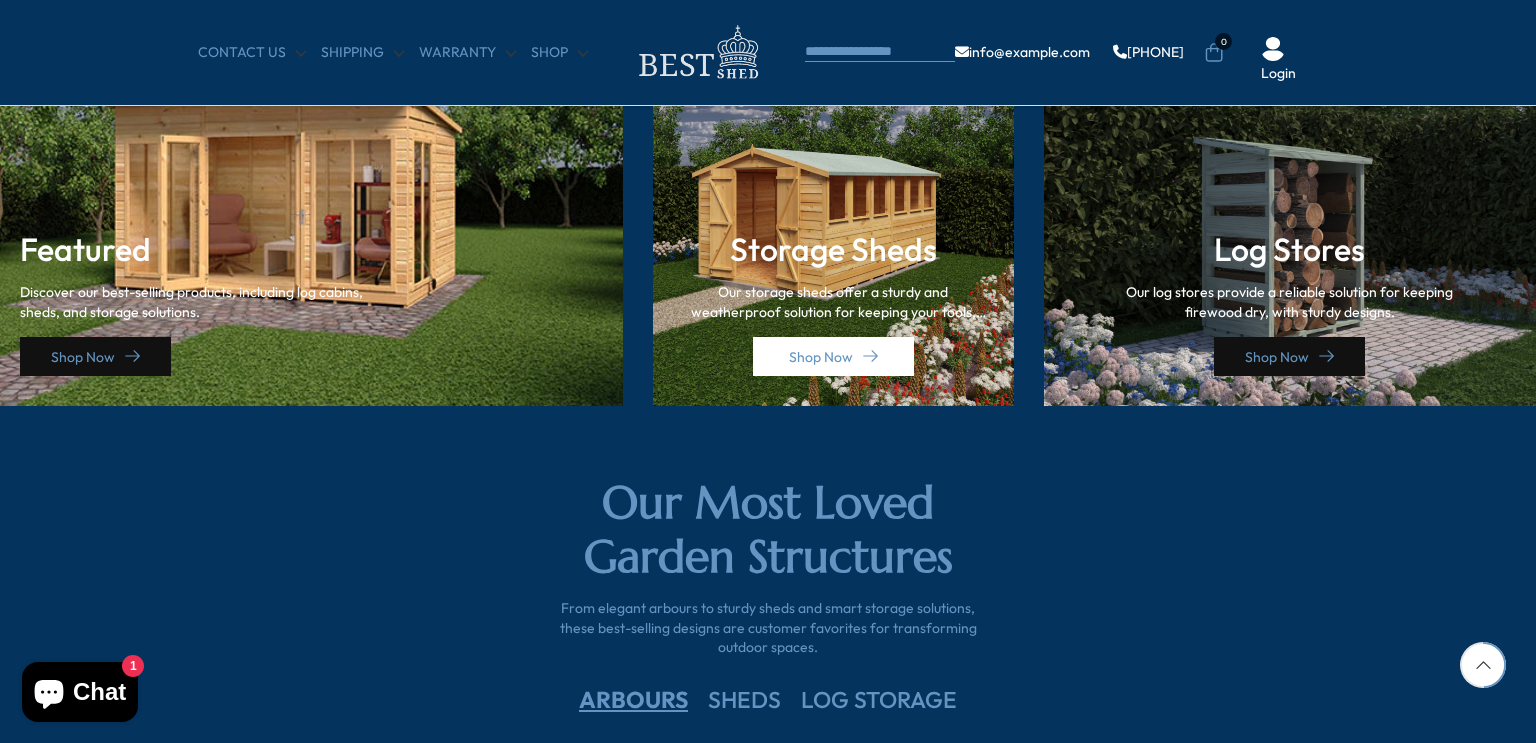 scroll, scrollTop: 2928, scrollLeft: 0, axis: vertical 